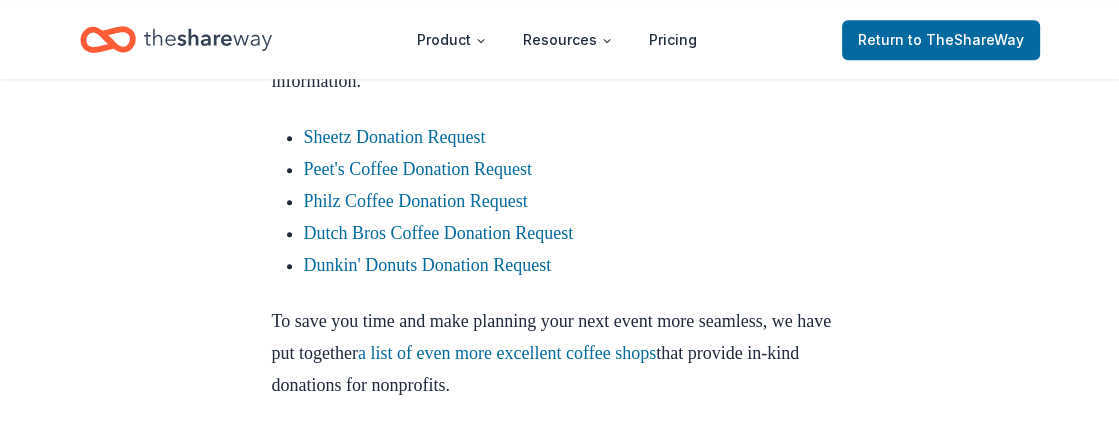 scroll, scrollTop: 1333, scrollLeft: 0, axis: vertical 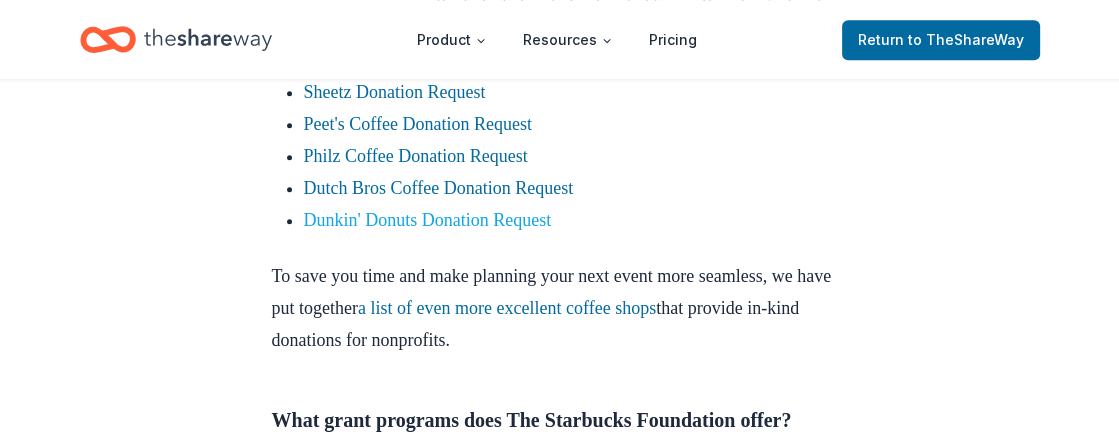 click on "Dunkin' Donuts Donation Request" at bounding box center [428, 220] 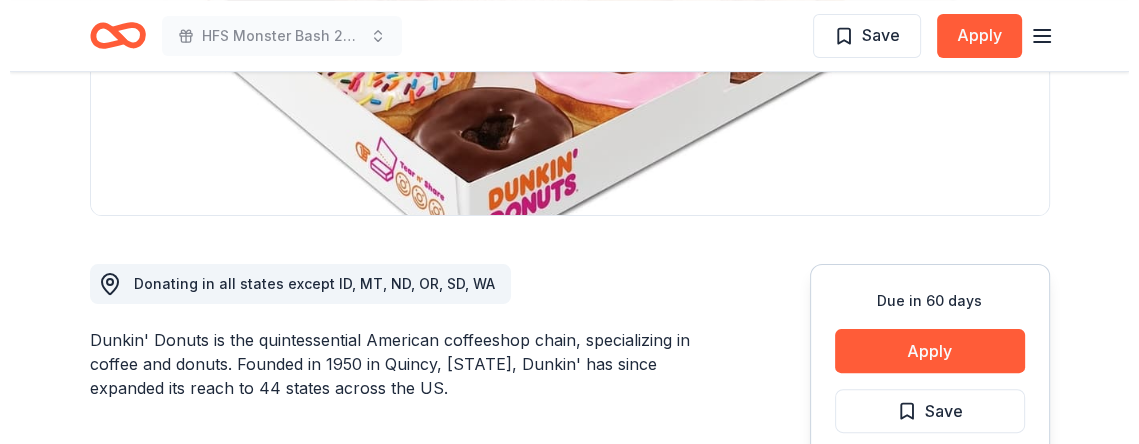 scroll, scrollTop: 400, scrollLeft: 0, axis: vertical 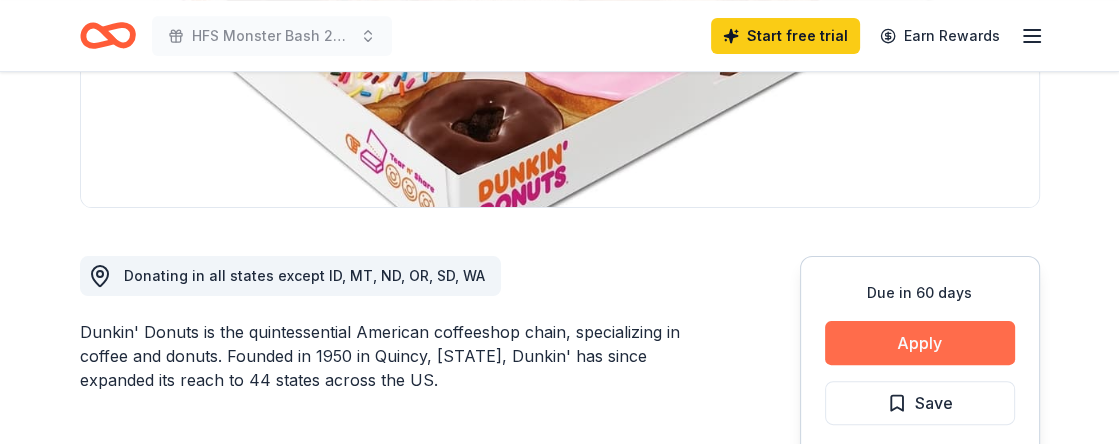 click on "Apply" at bounding box center (920, 343) 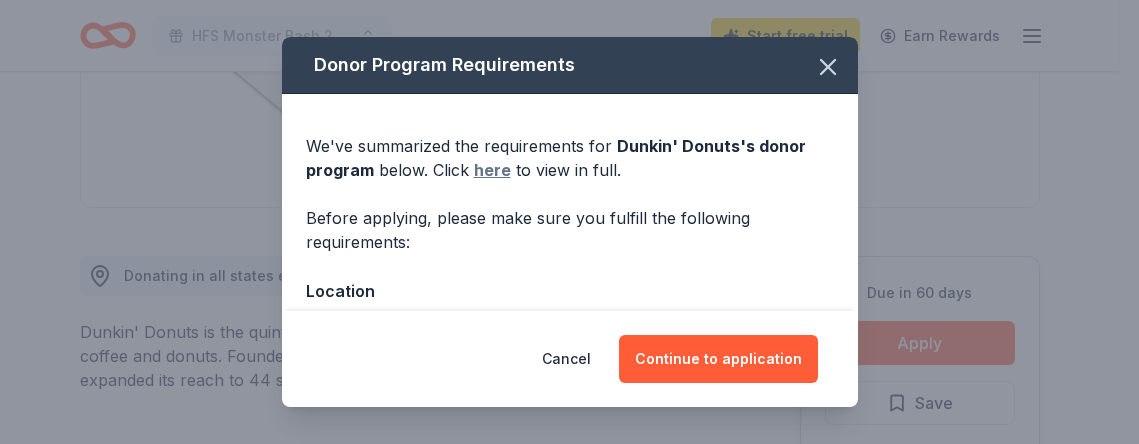 click on "here" at bounding box center (492, 170) 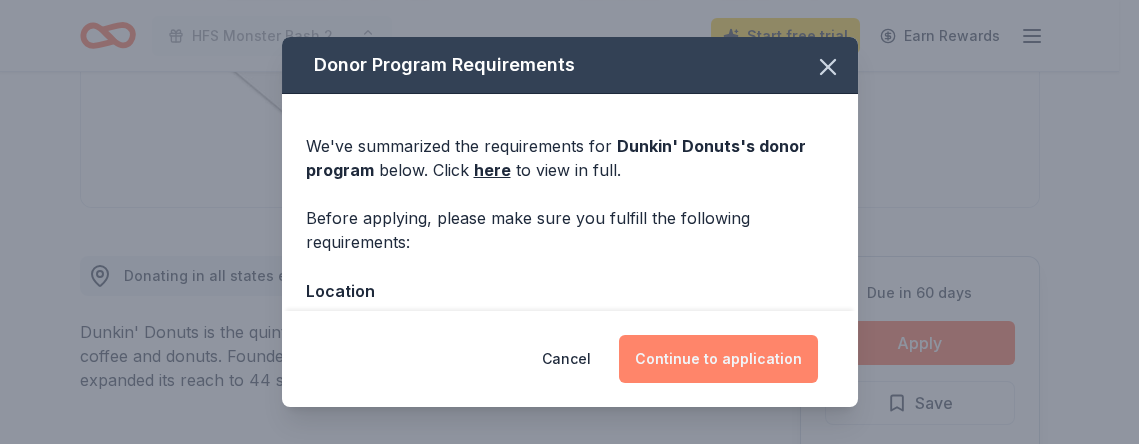 click on "Continue to application" at bounding box center (718, 359) 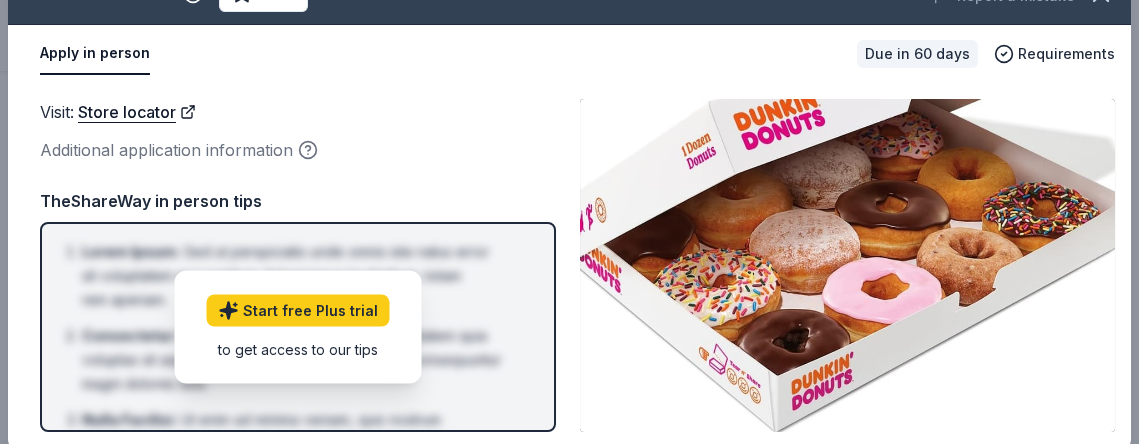 scroll, scrollTop: 55, scrollLeft: 0, axis: vertical 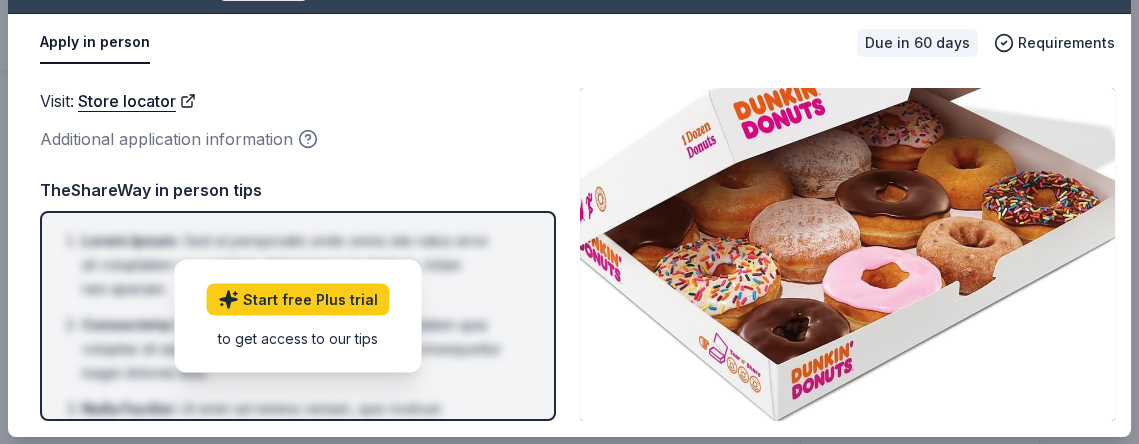 click 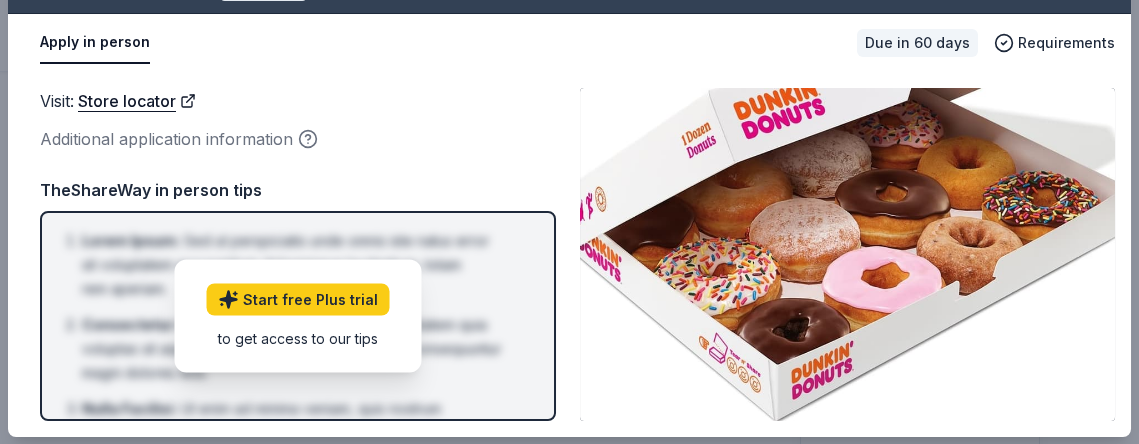 click on "Visit : Store locator" at bounding box center (298, 101) 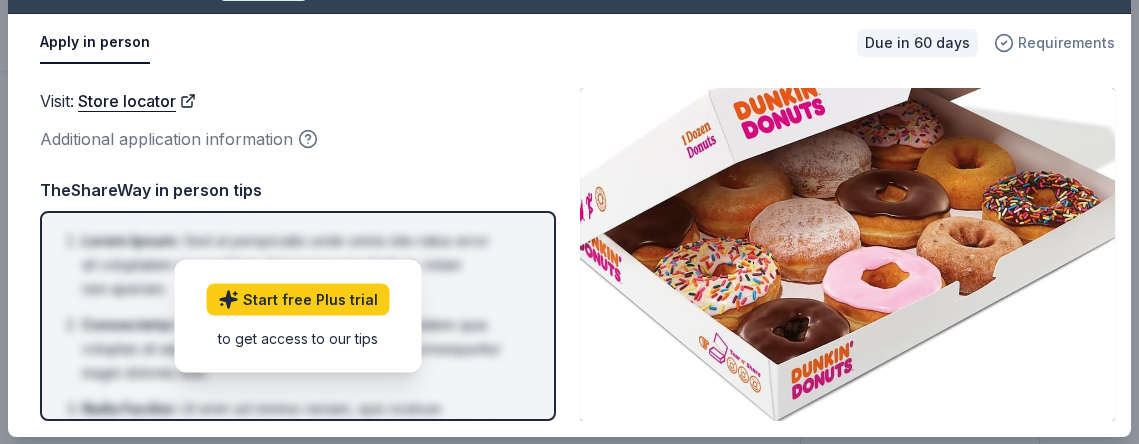 click on "Requirements" at bounding box center [1066, 43] 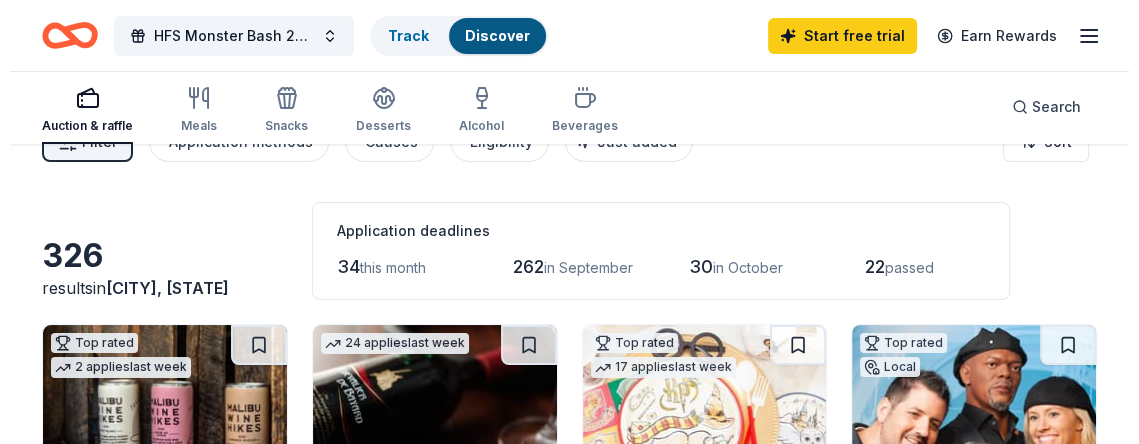 scroll, scrollTop: 0, scrollLeft: 0, axis: both 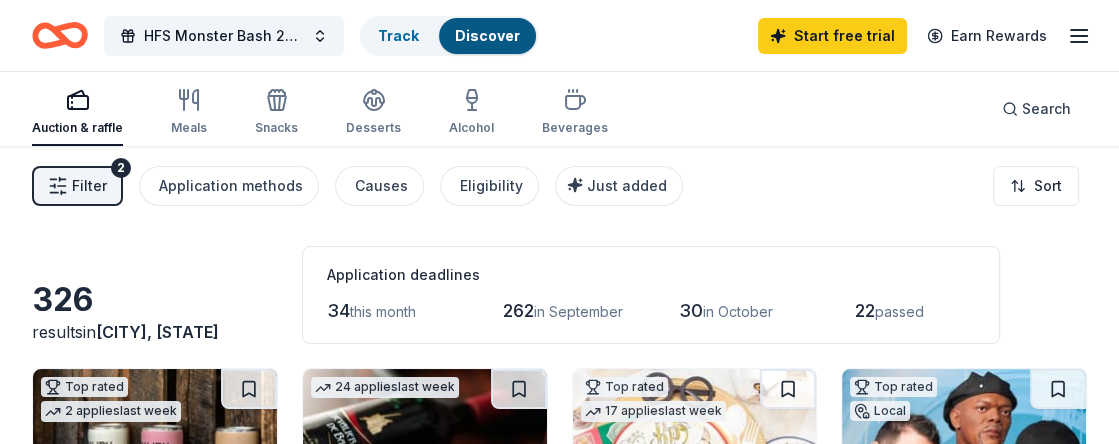 click on "Filter" at bounding box center (89, 186) 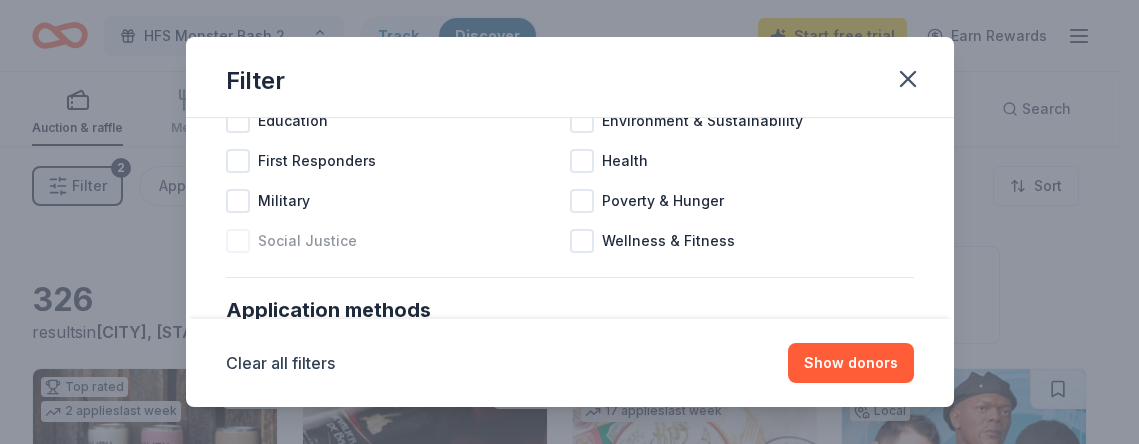 scroll, scrollTop: 177, scrollLeft: 0, axis: vertical 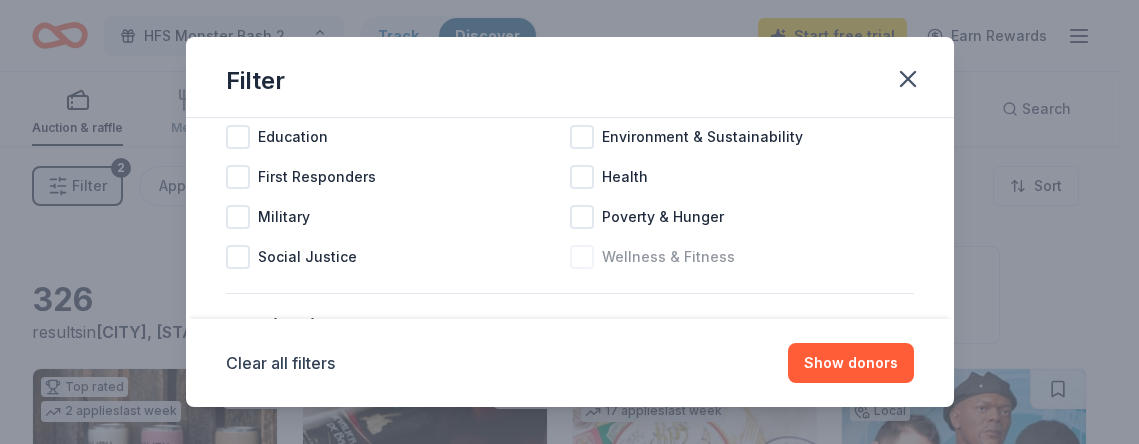 click at bounding box center [582, 257] 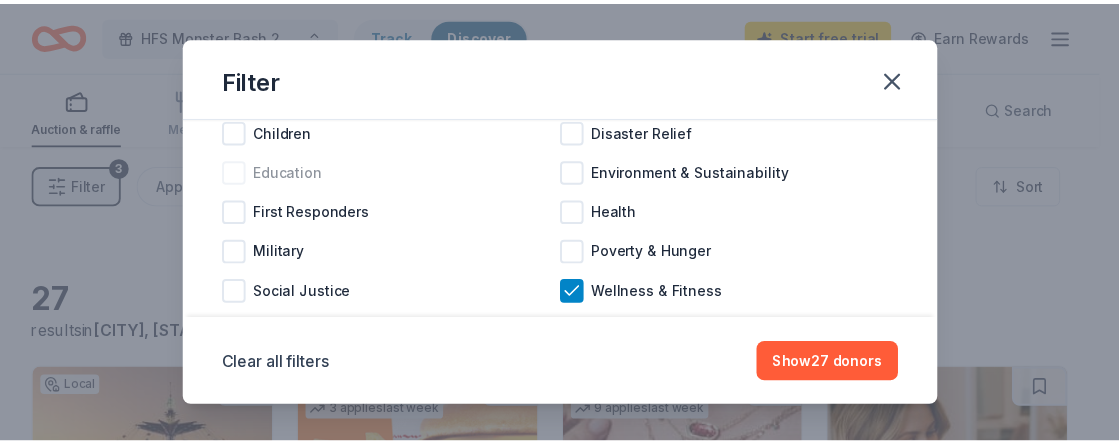 scroll, scrollTop: 177, scrollLeft: 0, axis: vertical 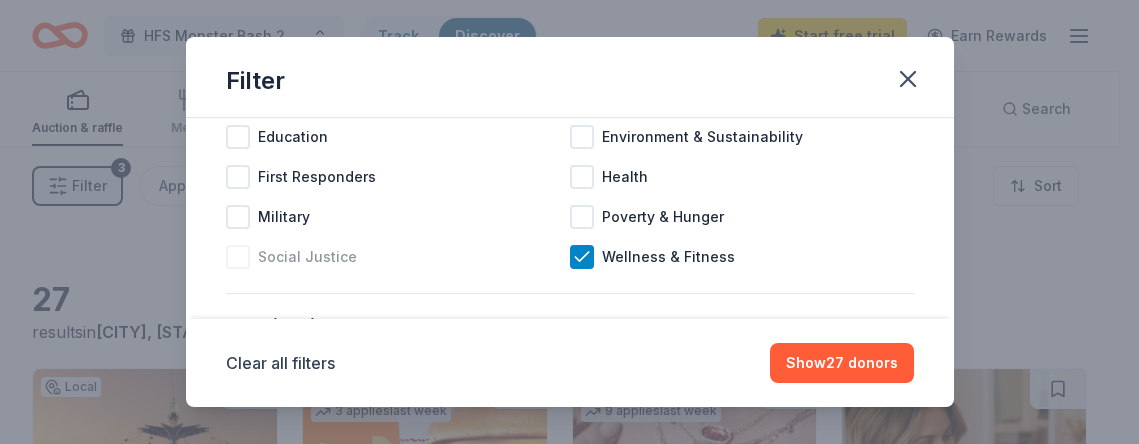 click at bounding box center [238, 257] 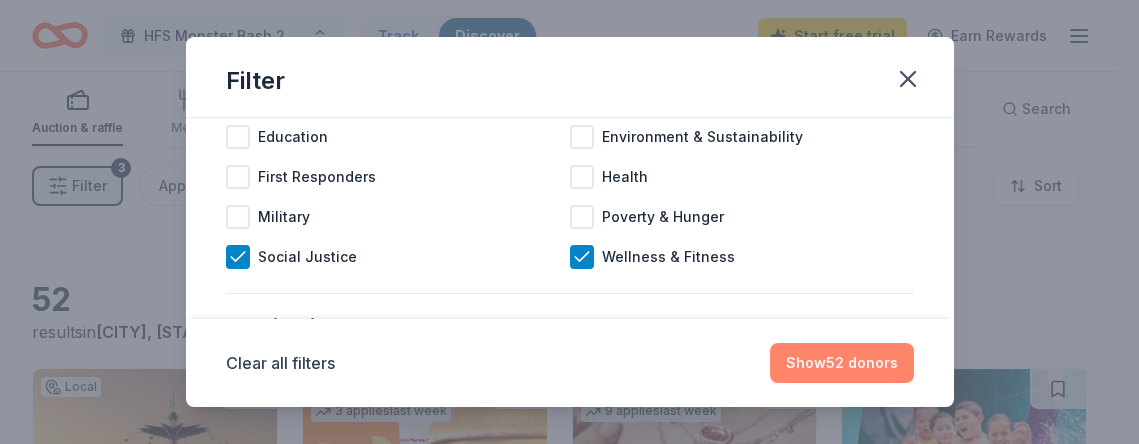 click on "Show  52   donors" at bounding box center [842, 363] 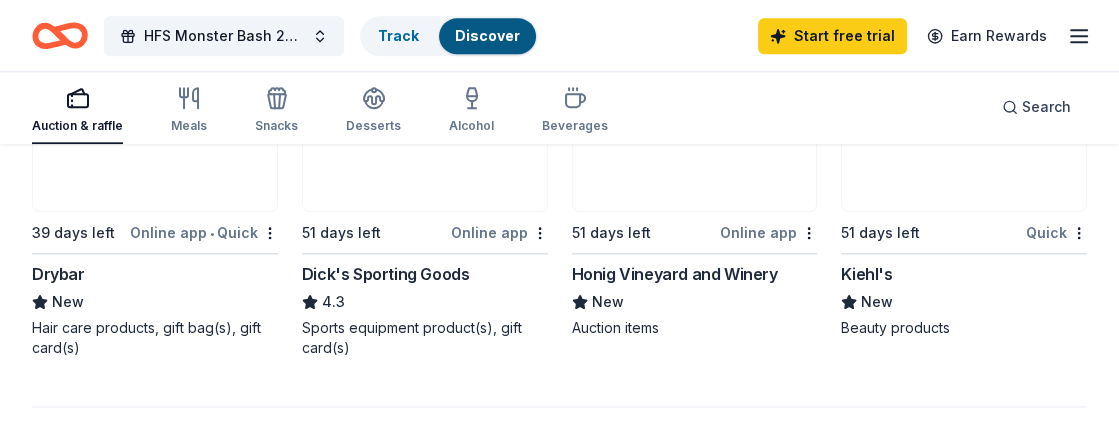scroll, scrollTop: 1866, scrollLeft: 0, axis: vertical 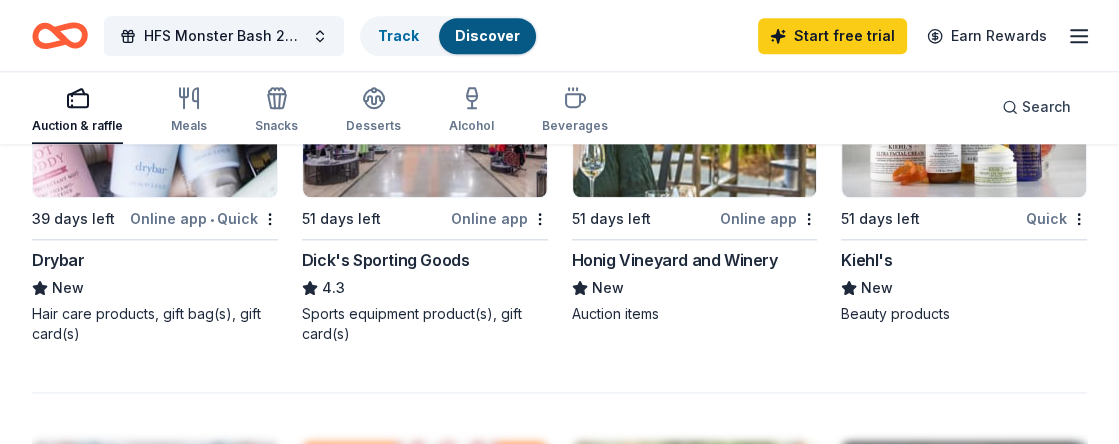 click on "Online app" at bounding box center [499, 218] 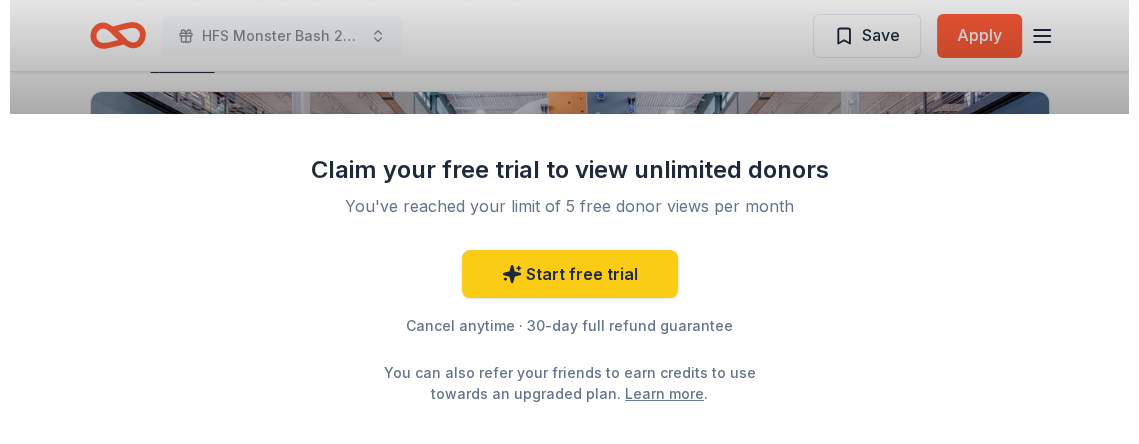 scroll, scrollTop: 177, scrollLeft: 0, axis: vertical 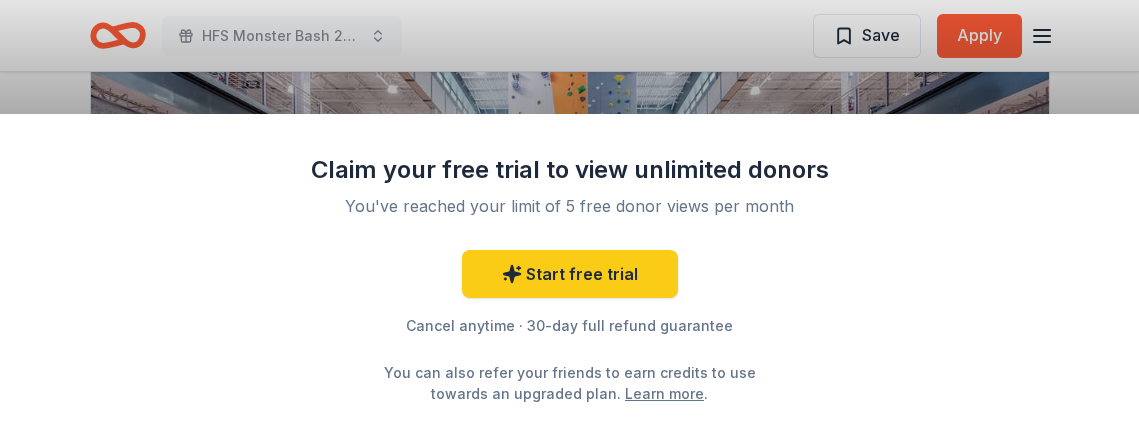 click on "Claim your free trial to view unlimited donors You've reached your limit of 5 free donor views per month Start free  trial Cancel anytime · 30-day full refund guarantee You can also refer your friends to earn credits to use towards an upgraded plan.   Learn more ." at bounding box center [569, 222] 